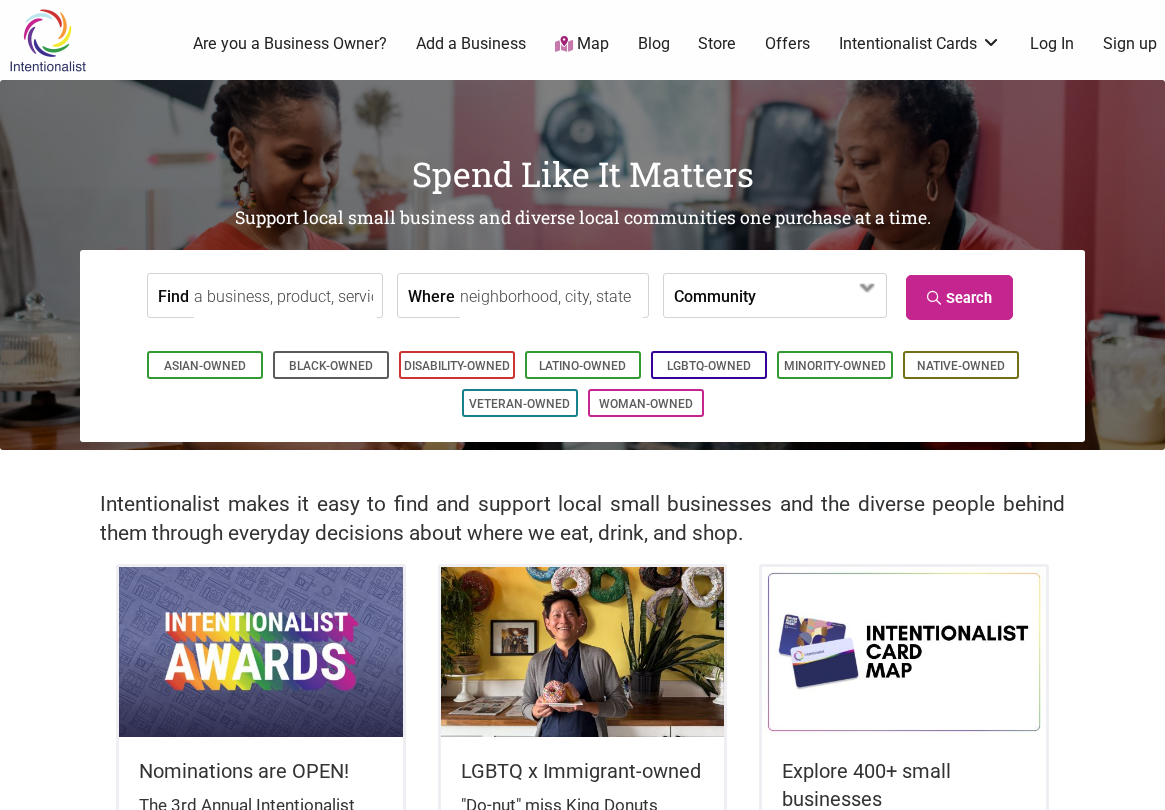 scroll, scrollTop: 0, scrollLeft: 0, axis: both 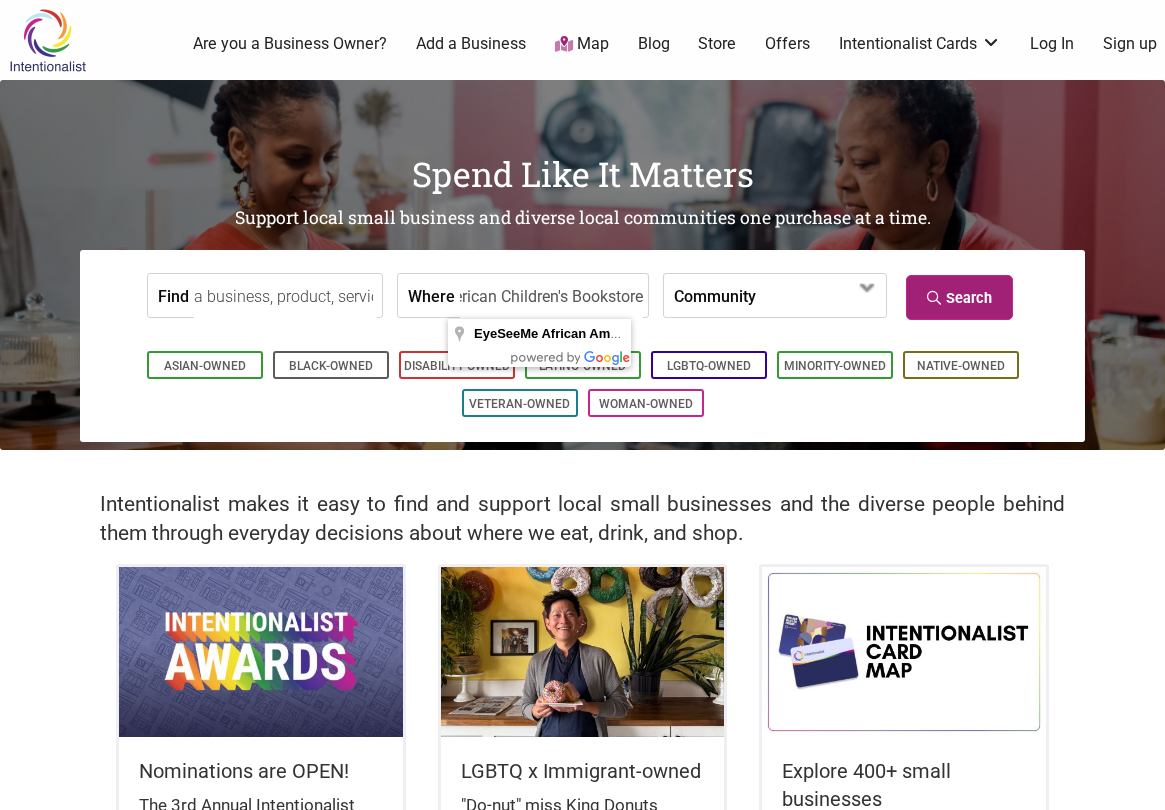 type on "EyeSeeMe African American Children's Bookstore" 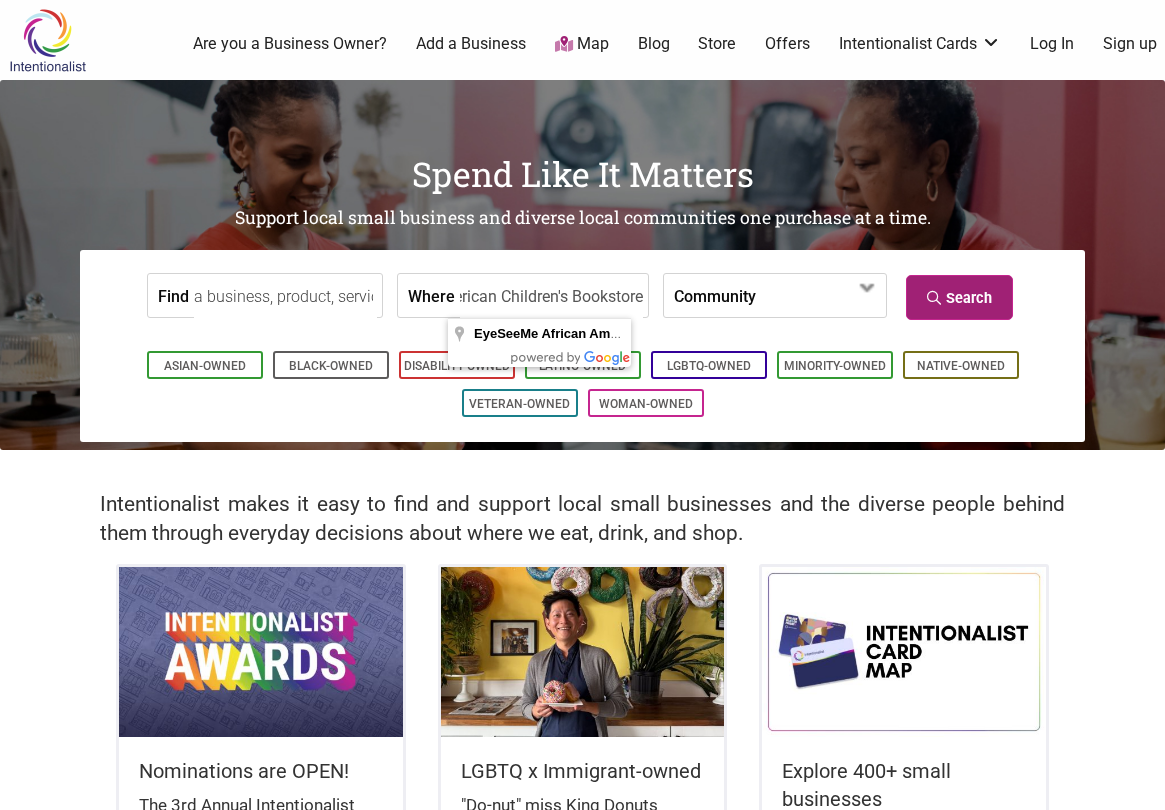 click on "Search" at bounding box center [959, 297] 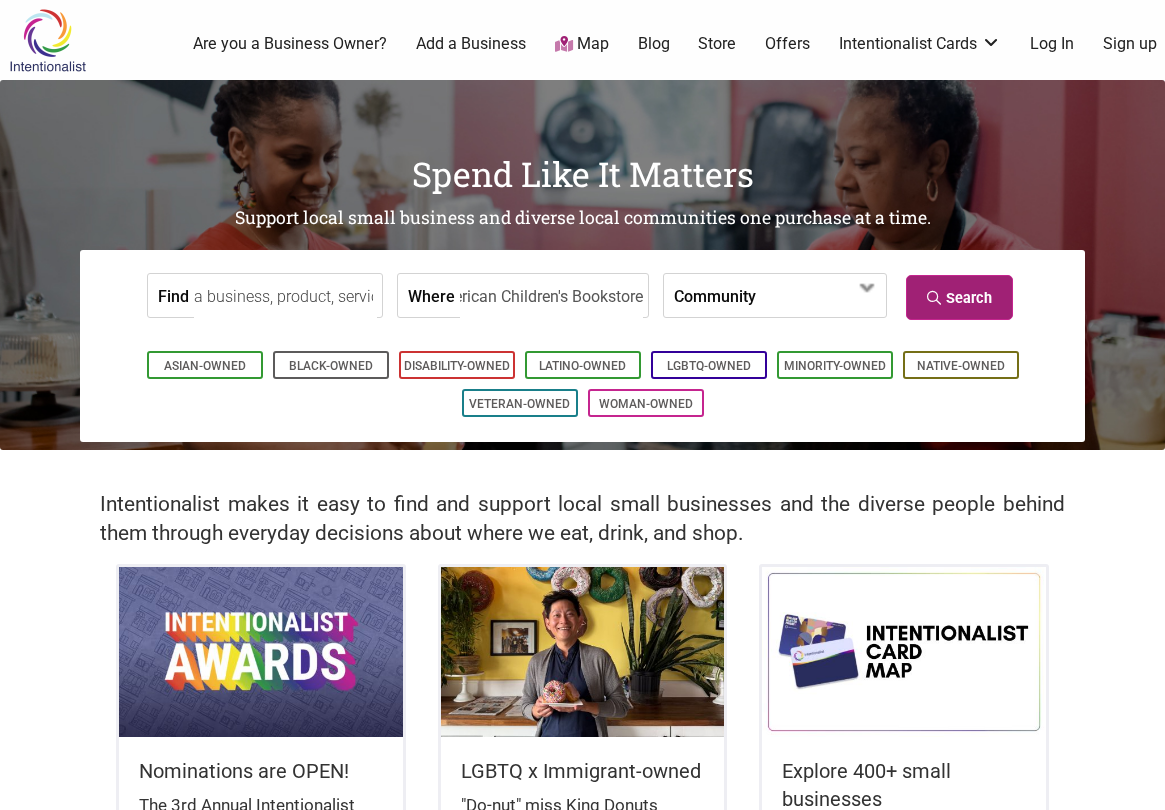 scroll, scrollTop: 0, scrollLeft: 0, axis: both 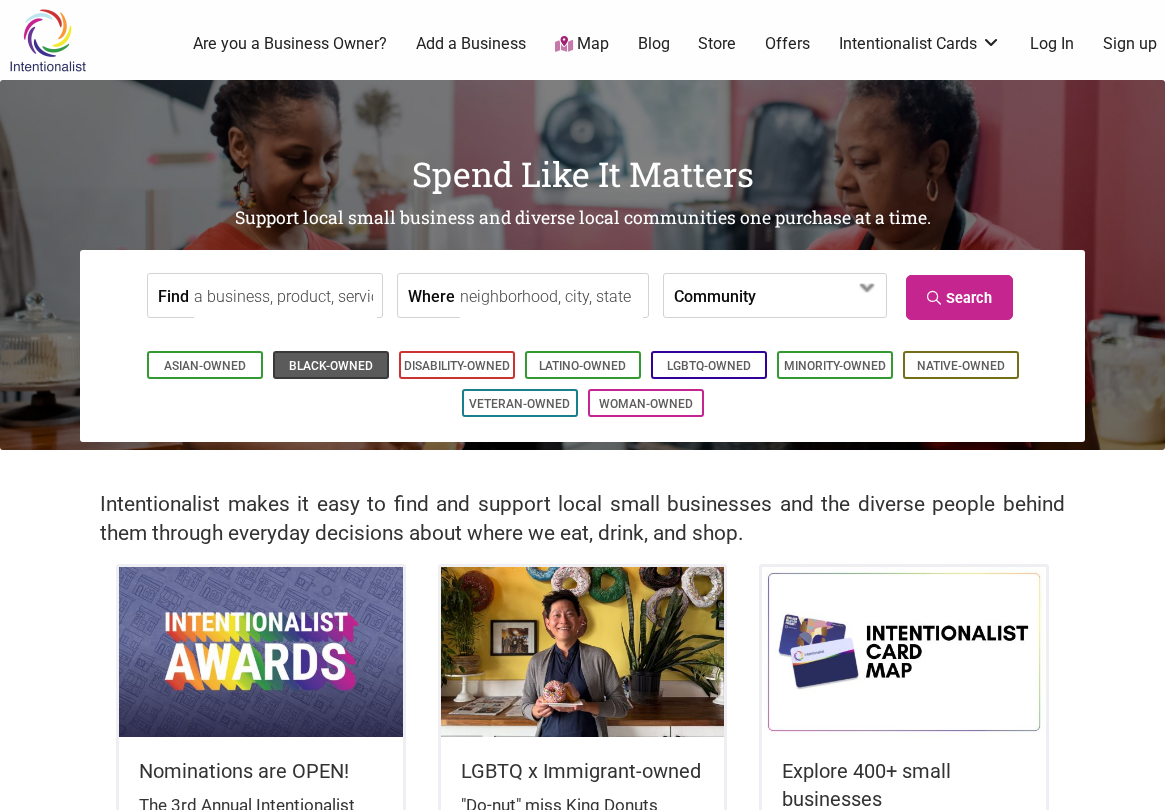 click on "Black-Owned" at bounding box center (331, 366) 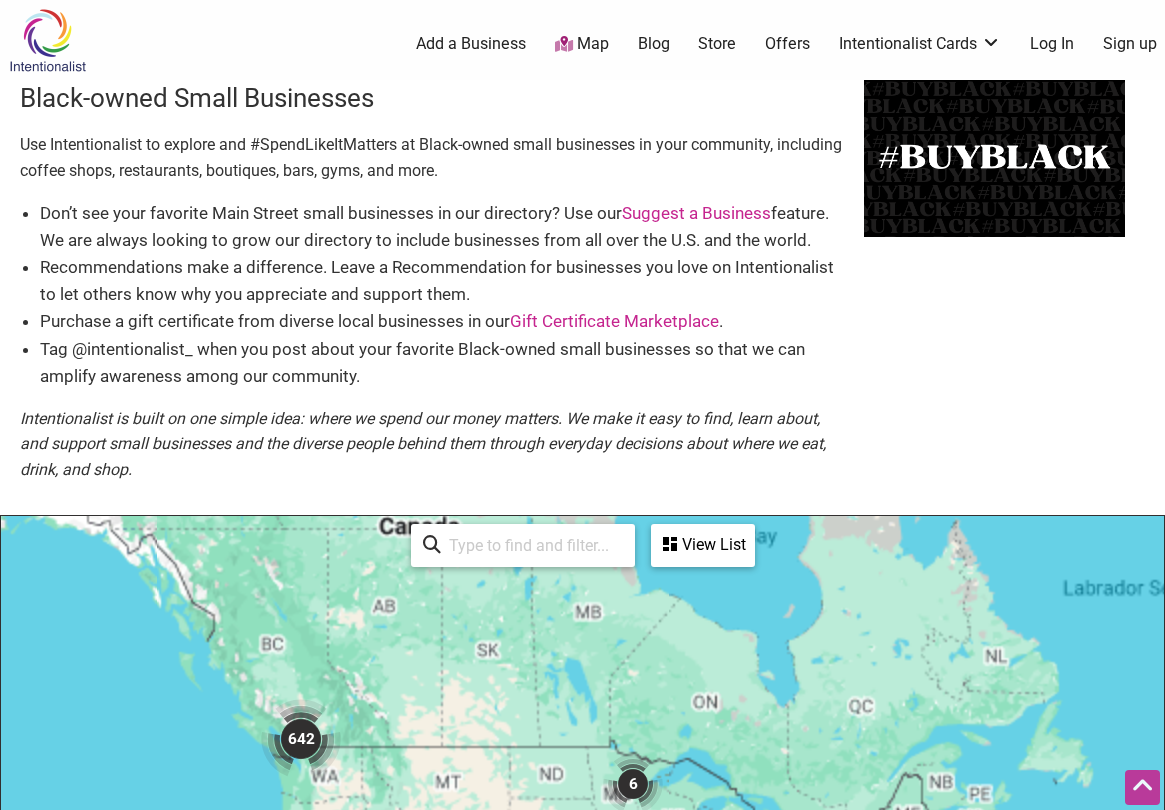 scroll, scrollTop: 600, scrollLeft: 0, axis: vertical 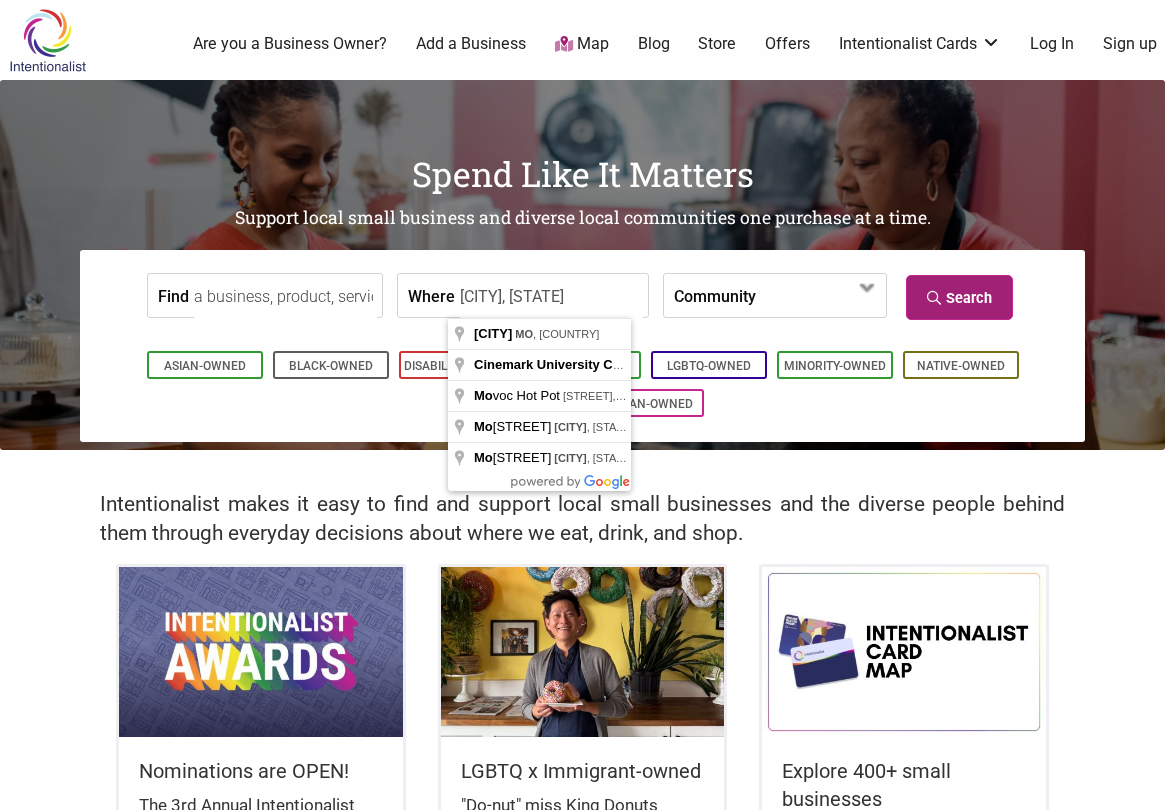 type on "[CITY], [STATE]" 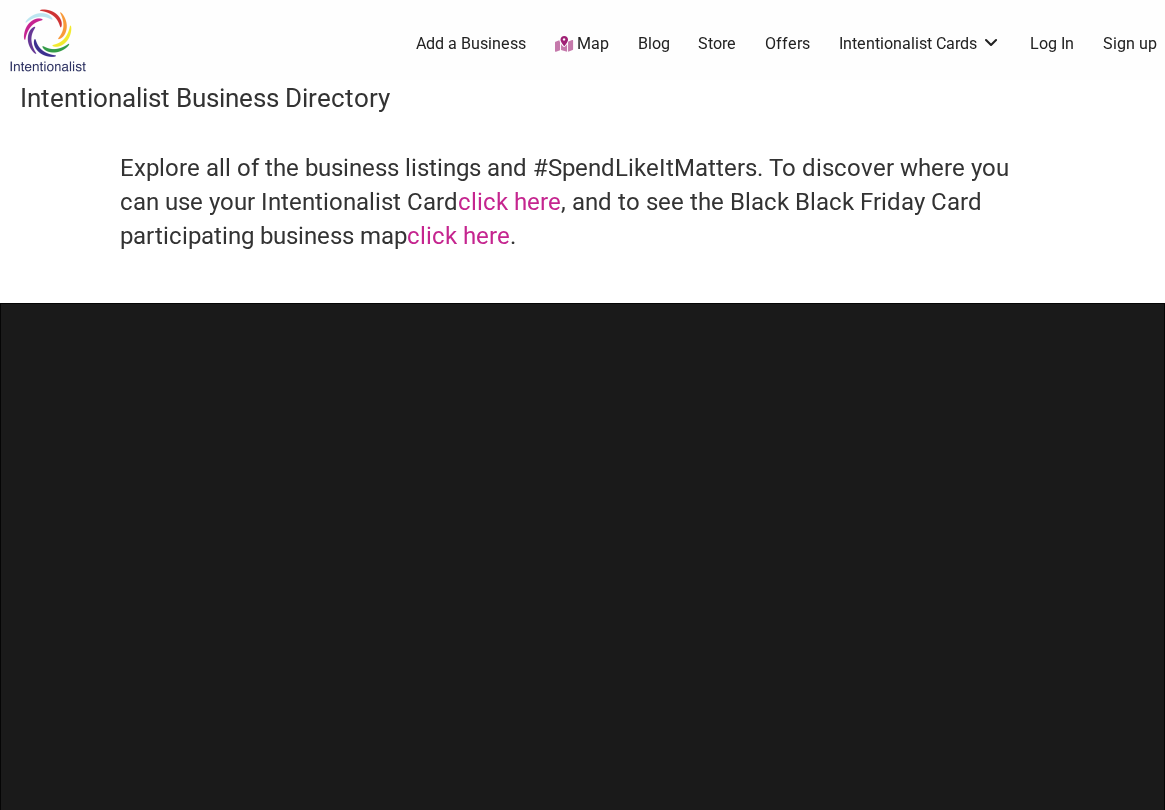scroll, scrollTop: 0, scrollLeft: 0, axis: both 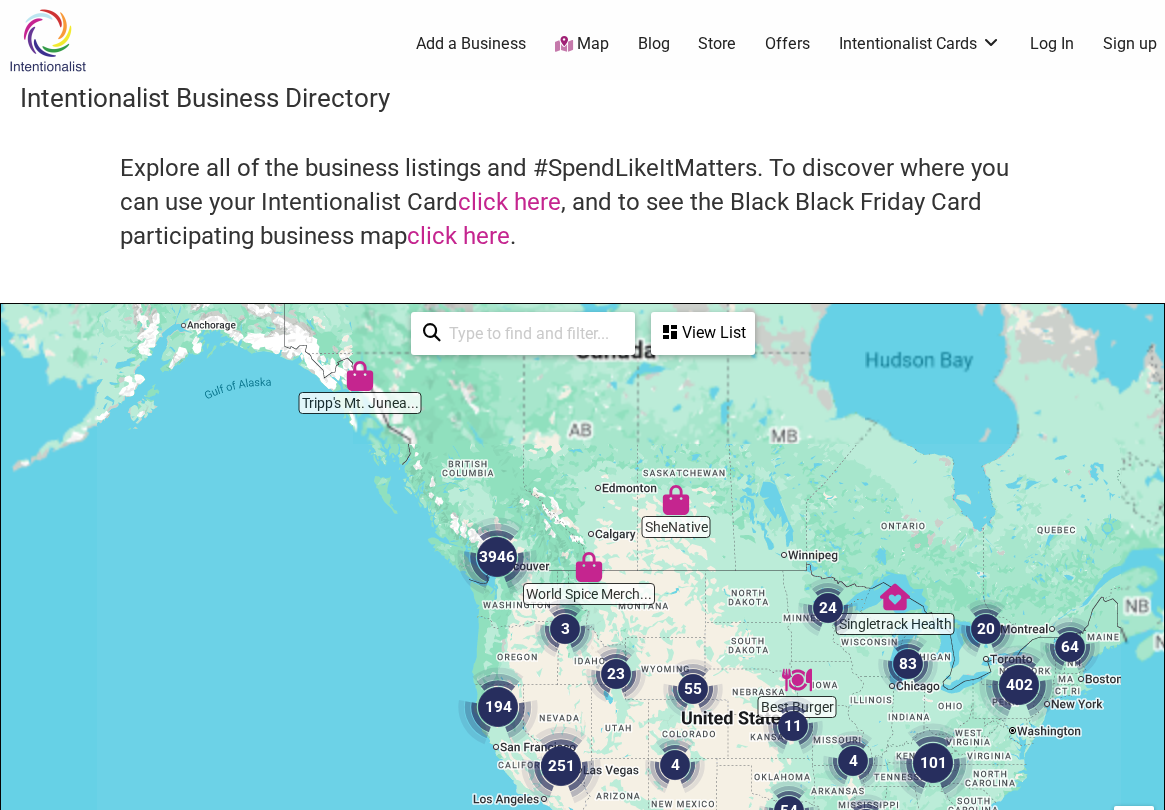 click on "Explore Intentionalist" at bounding box center (502, 1321) 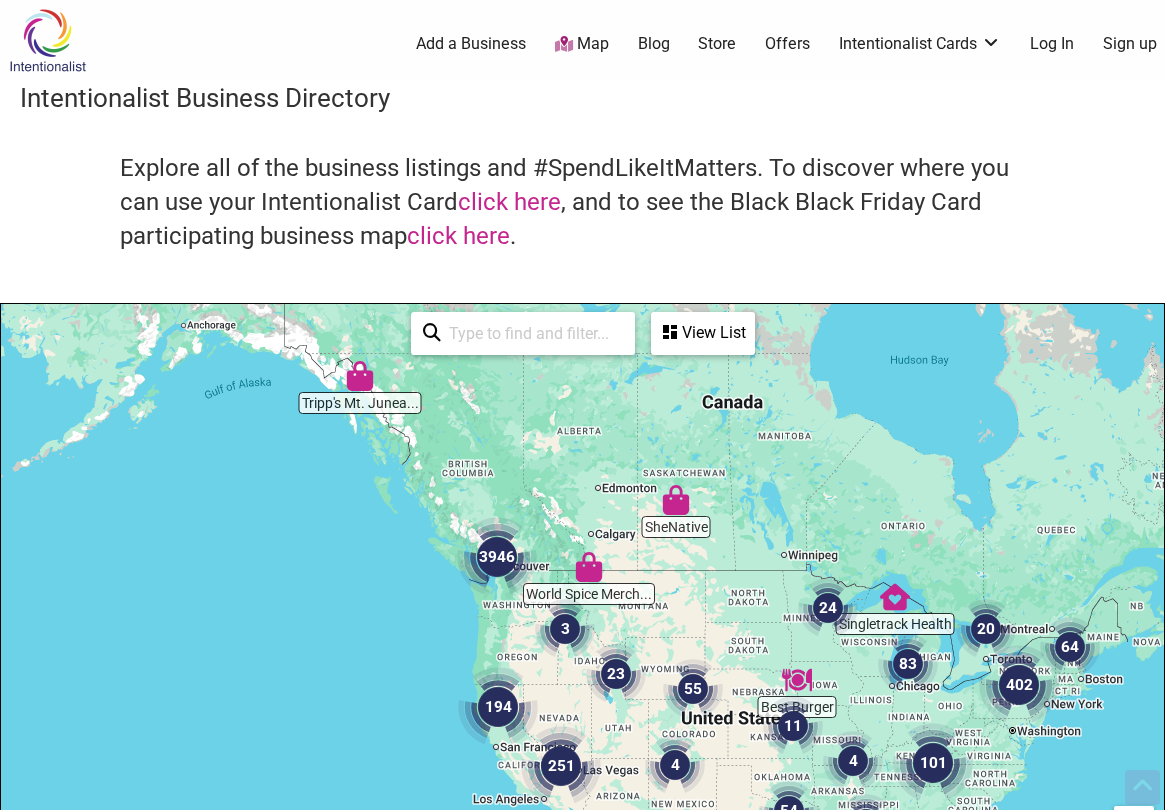 scroll, scrollTop: 749, scrollLeft: 0, axis: vertical 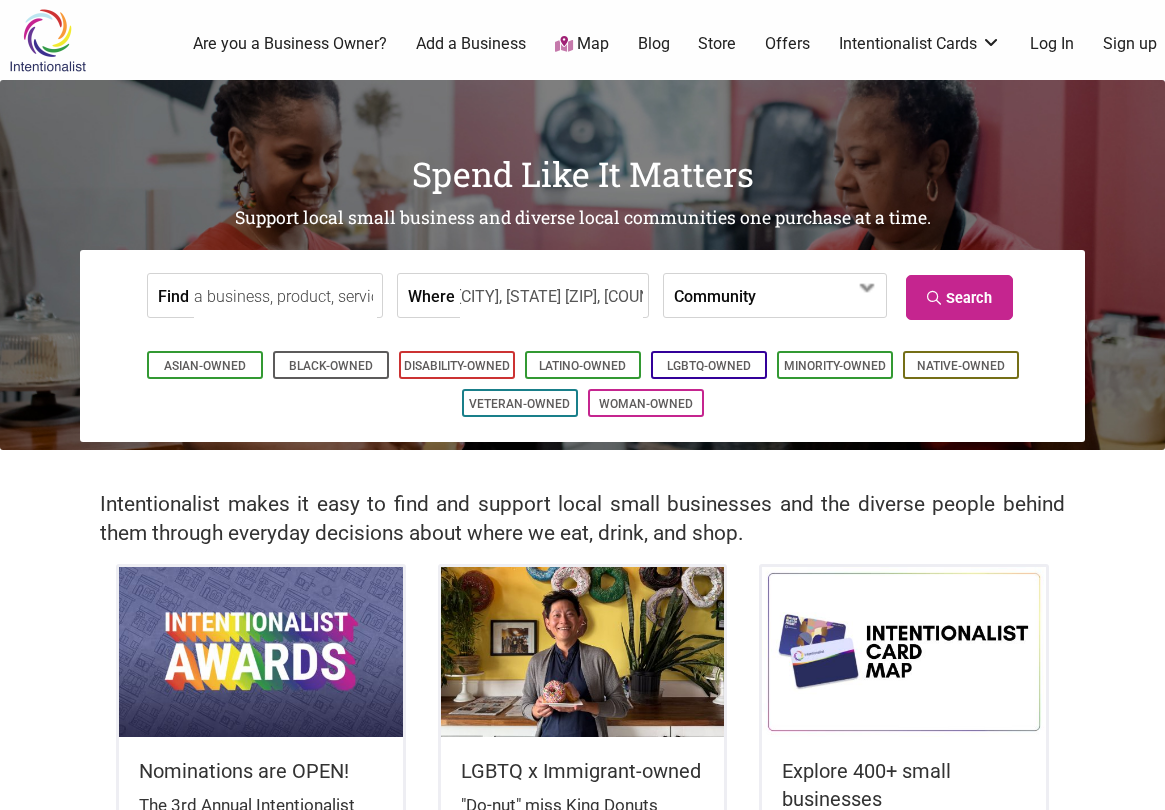 type on "6951 Olive Blvd, University City, MO 63130, USA" 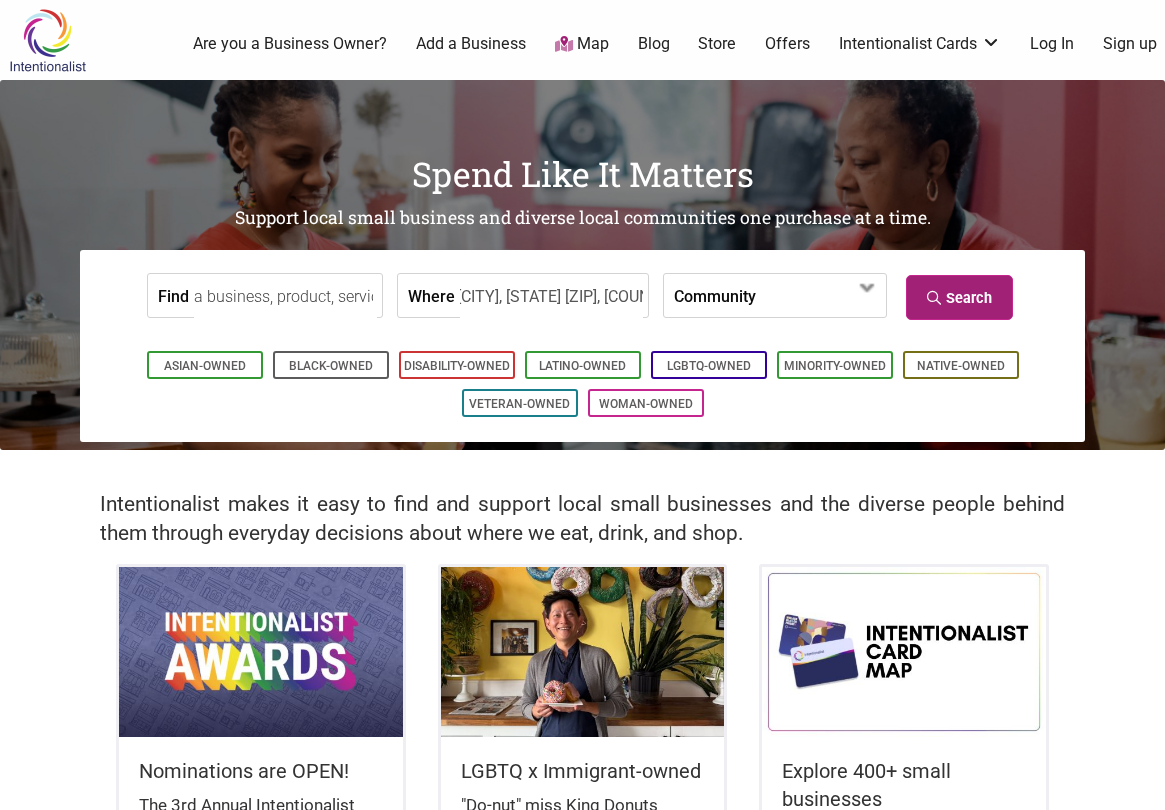 click on "Search" at bounding box center [959, 297] 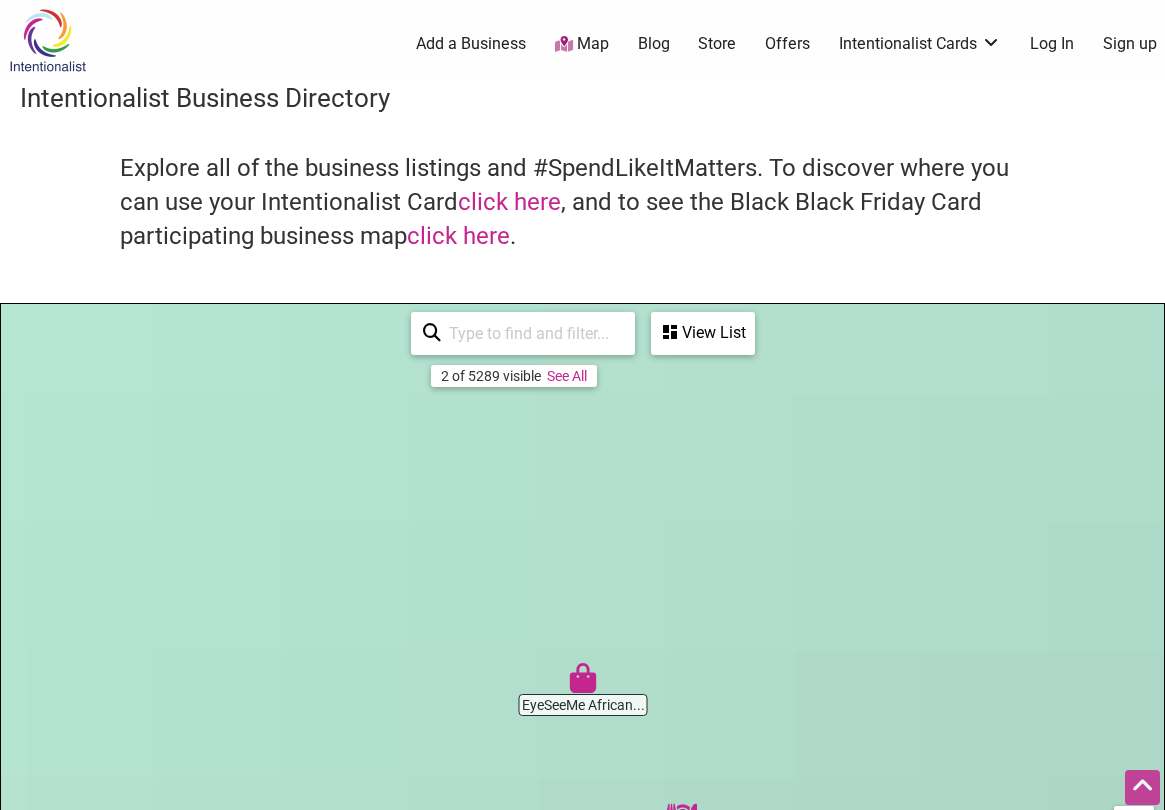 scroll, scrollTop: 600, scrollLeft: 0, axis: vertical 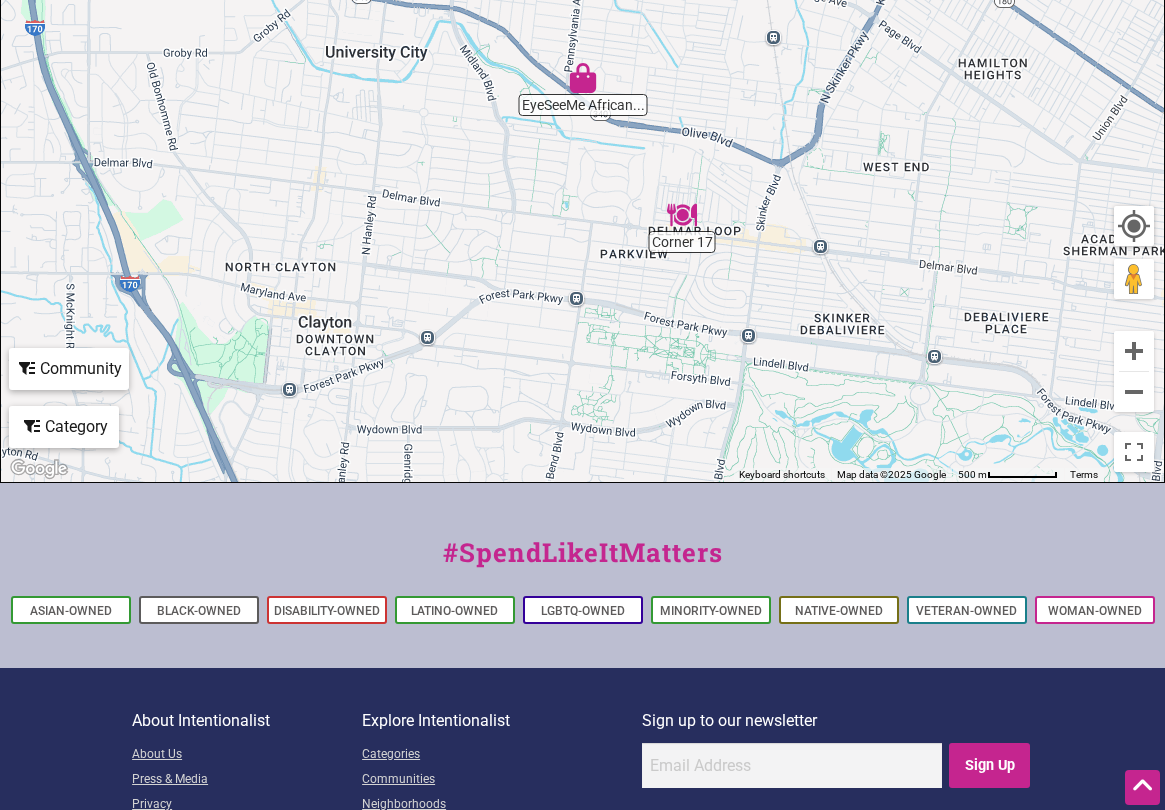 click at bounding box center (583, 78) 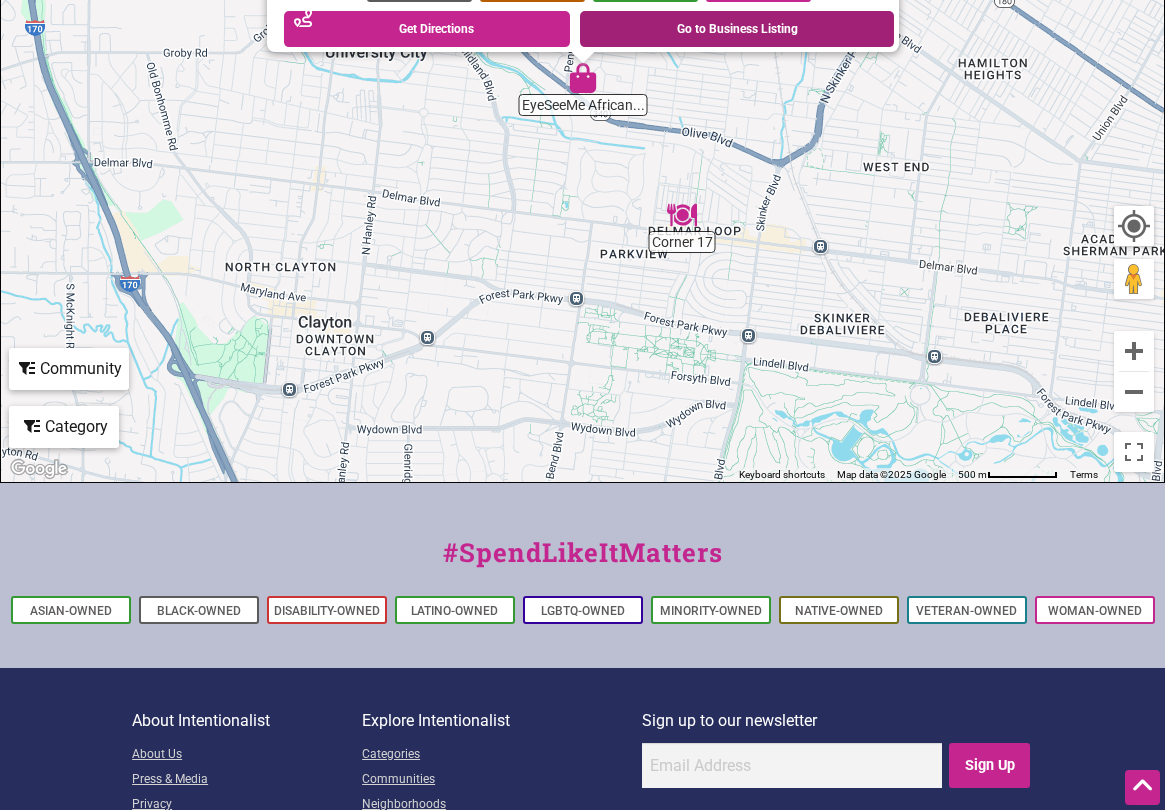 click on "Go to Business Listing" at bounding box center (737, 29) 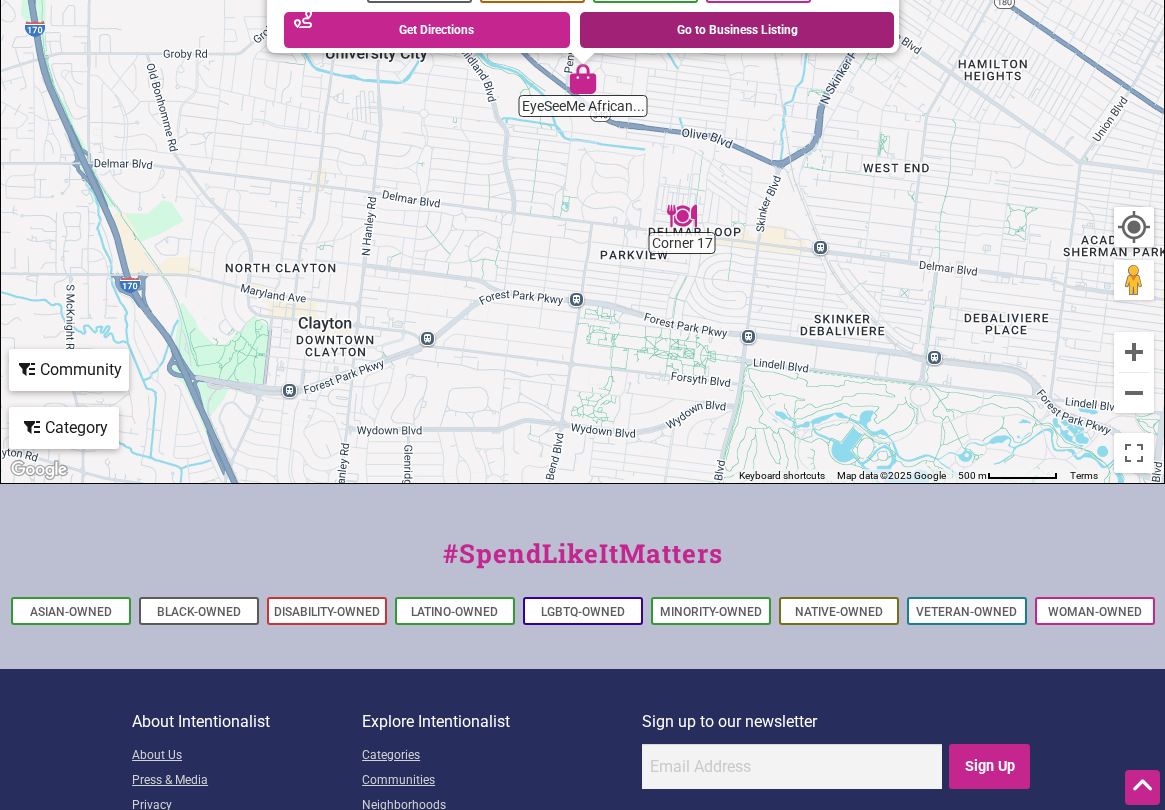 click on "Go to Business Listing" at bounding box center (737, 30) 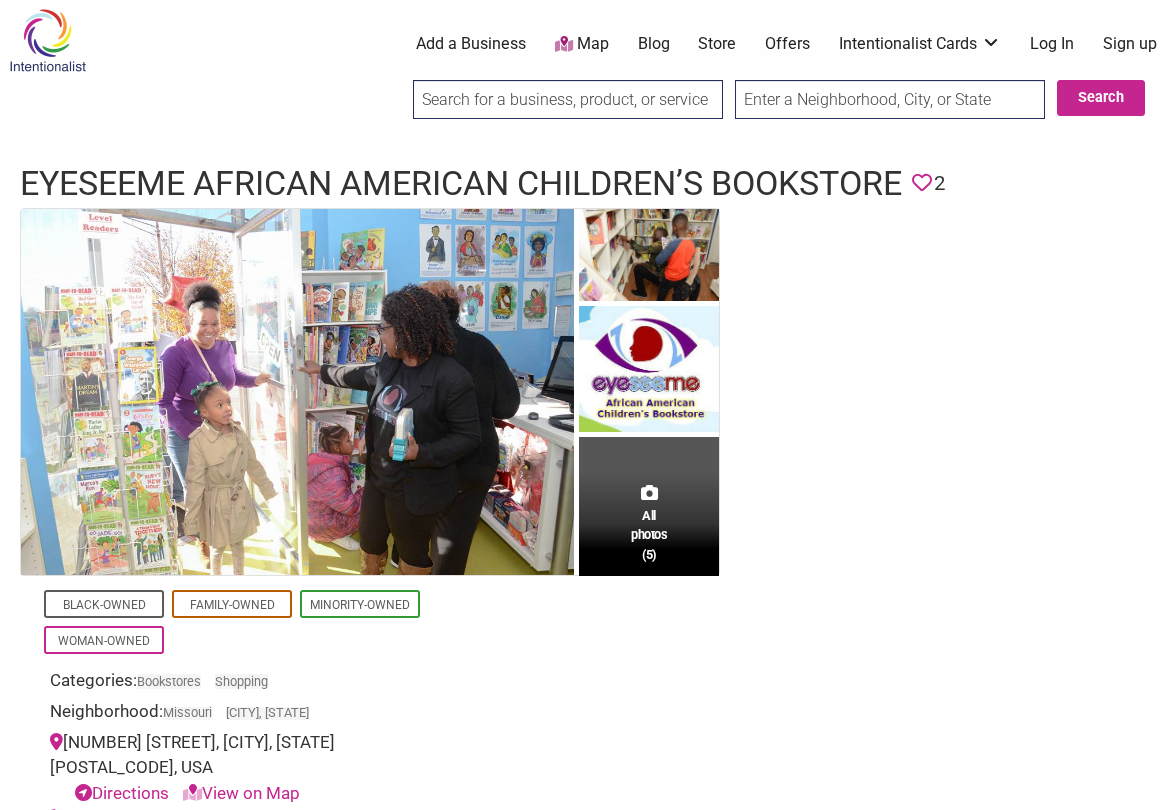 scroll, scrollTop: 0, scrollLeft: 0, axis: both 